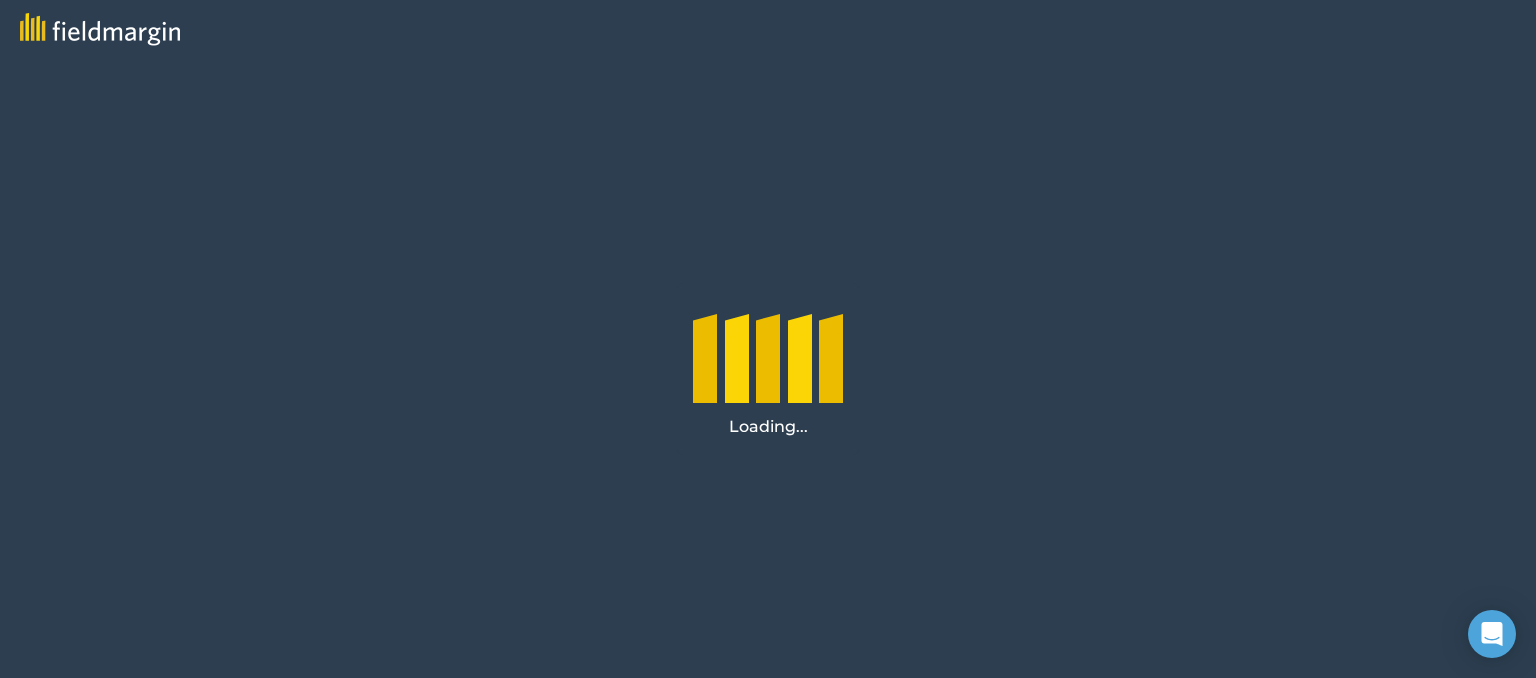 scroll, scrollTop: 0, scrollLeft: 0, axis: both 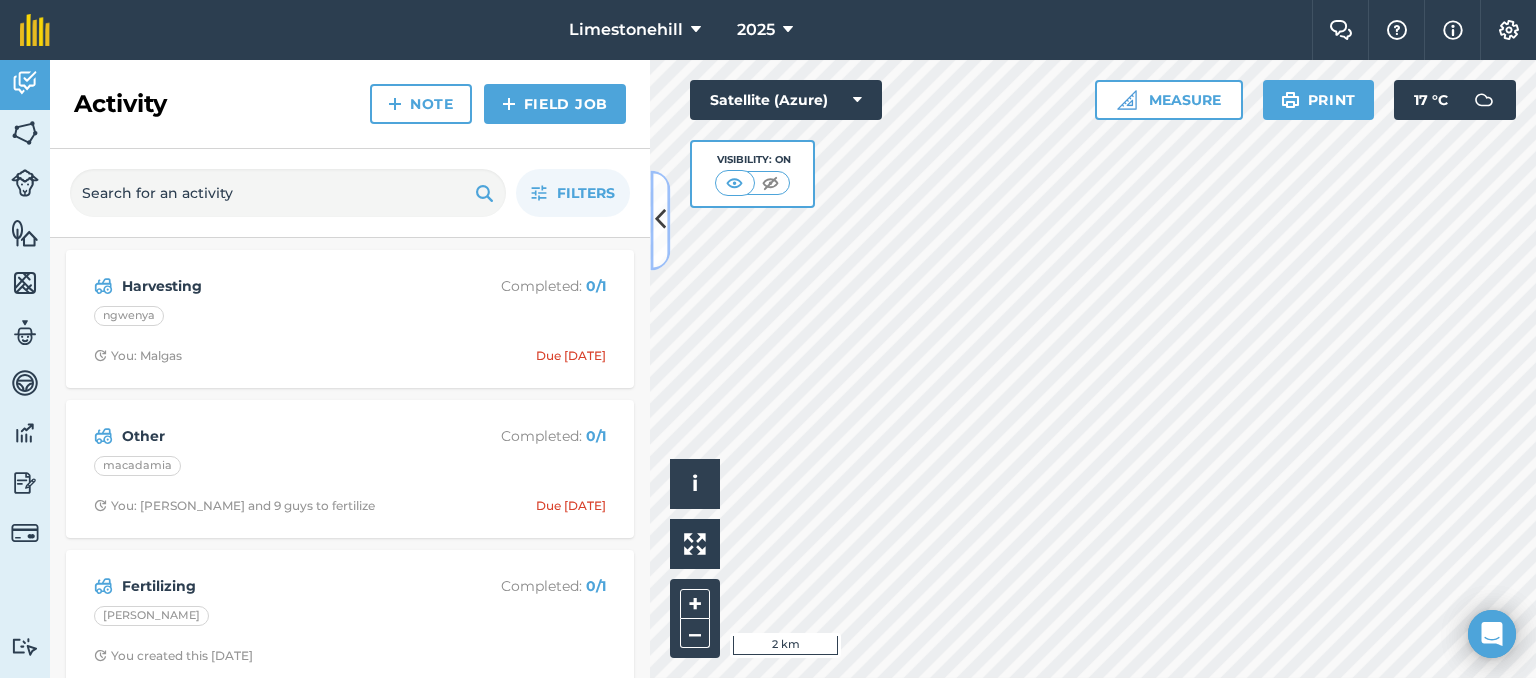 click at bounding box center [660, 220] 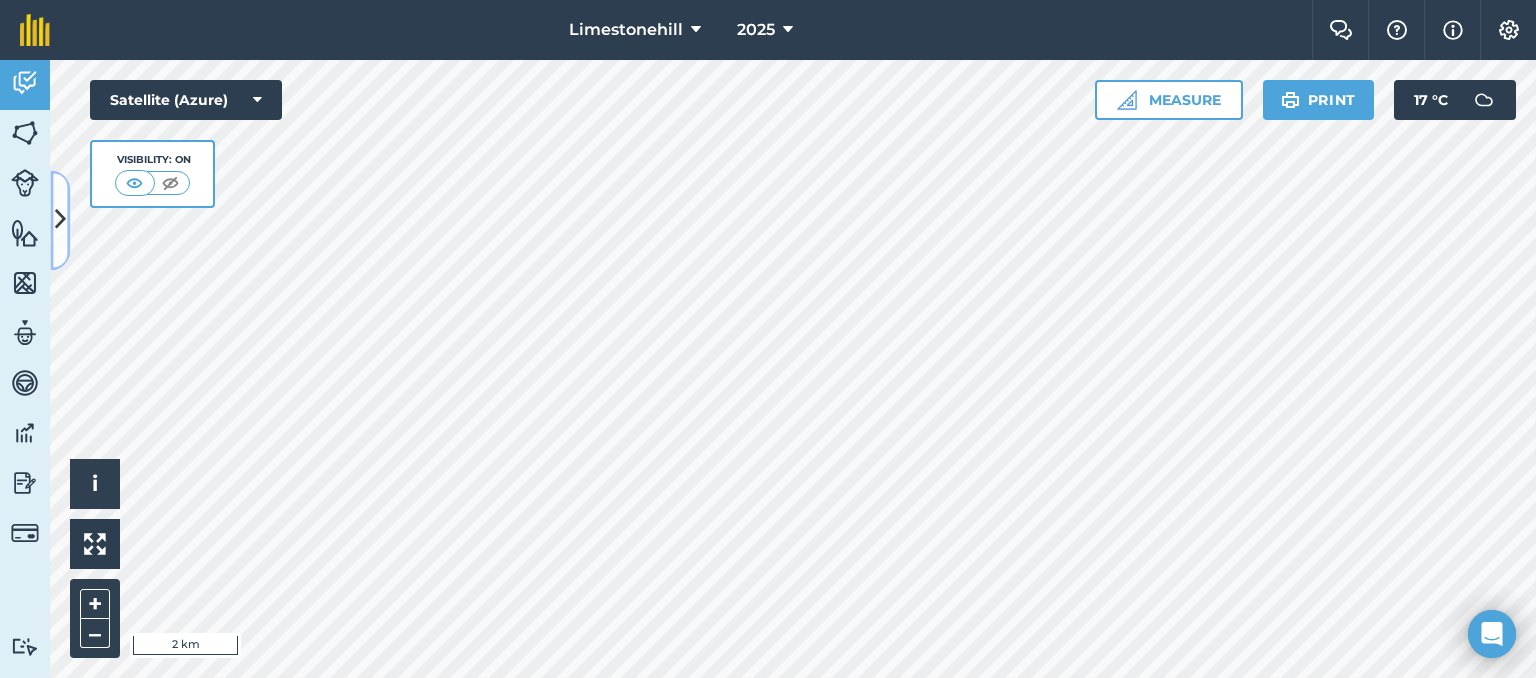 click at bounding box center (60, 220) 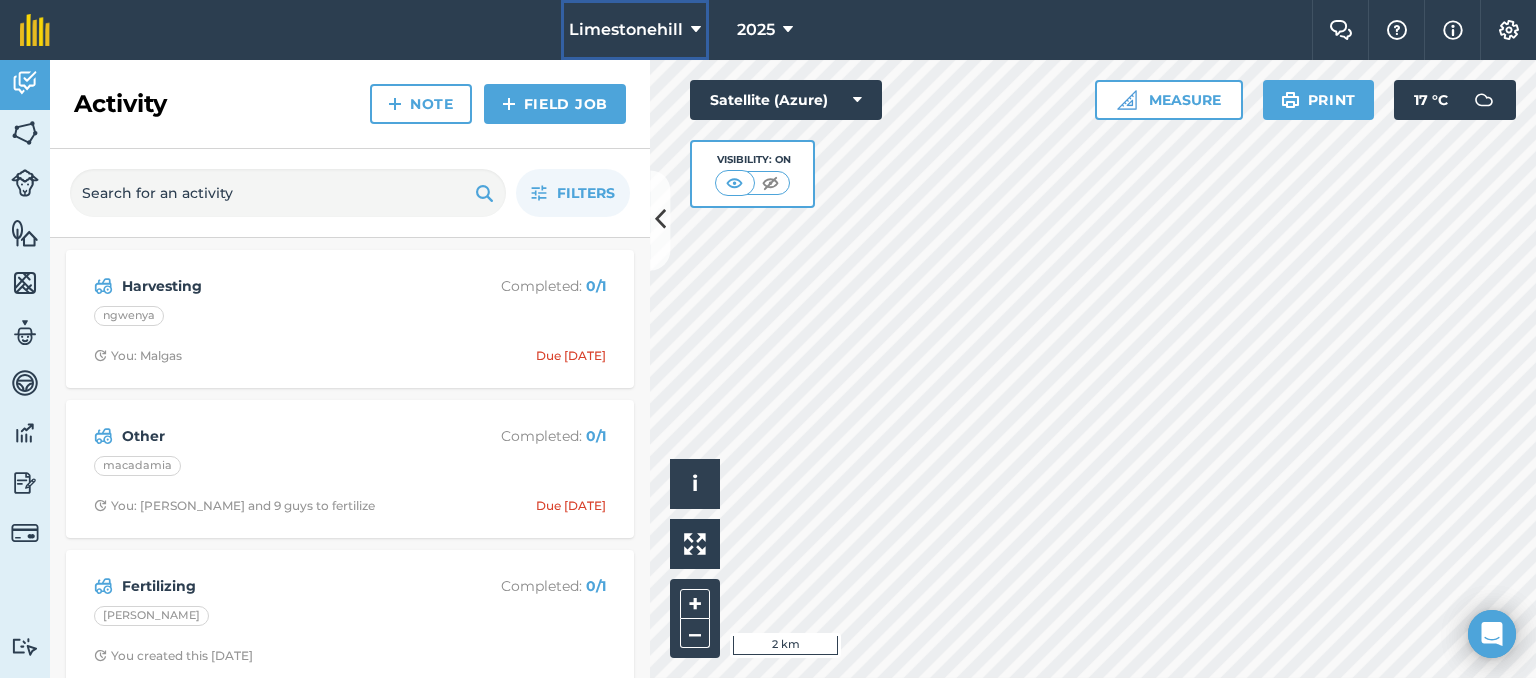 click at bounding box center [696, 30] 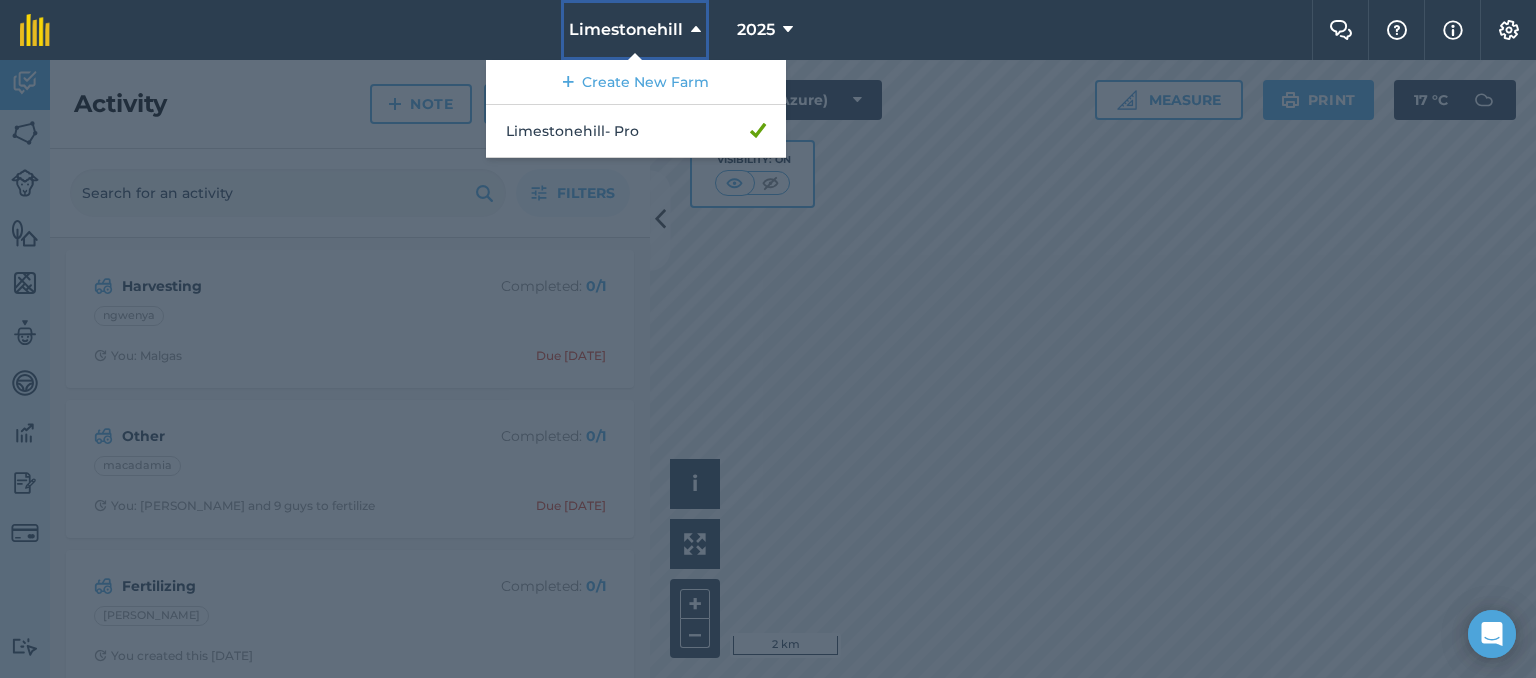 click at bounding box center [696, 30] 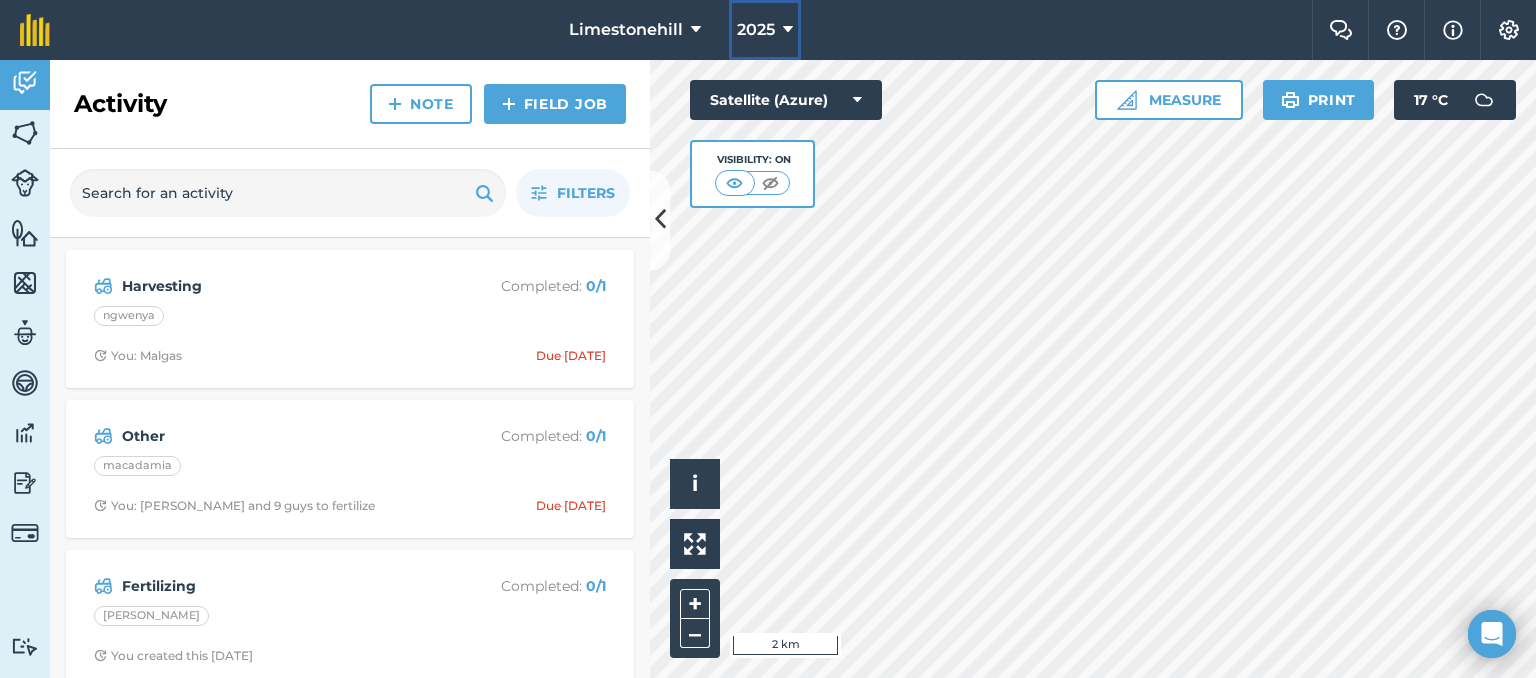 click at bounding box center (788, 30) 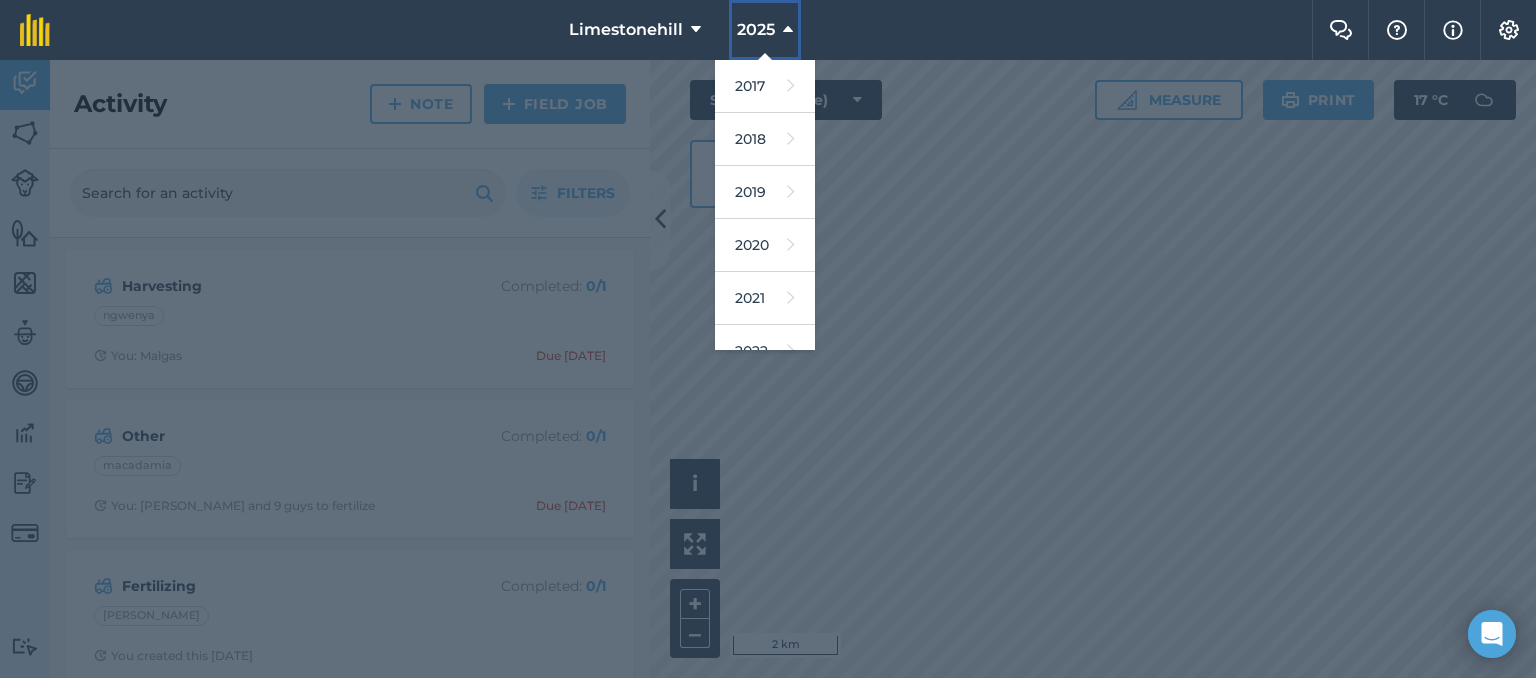 click at bounding box center (788, 30) 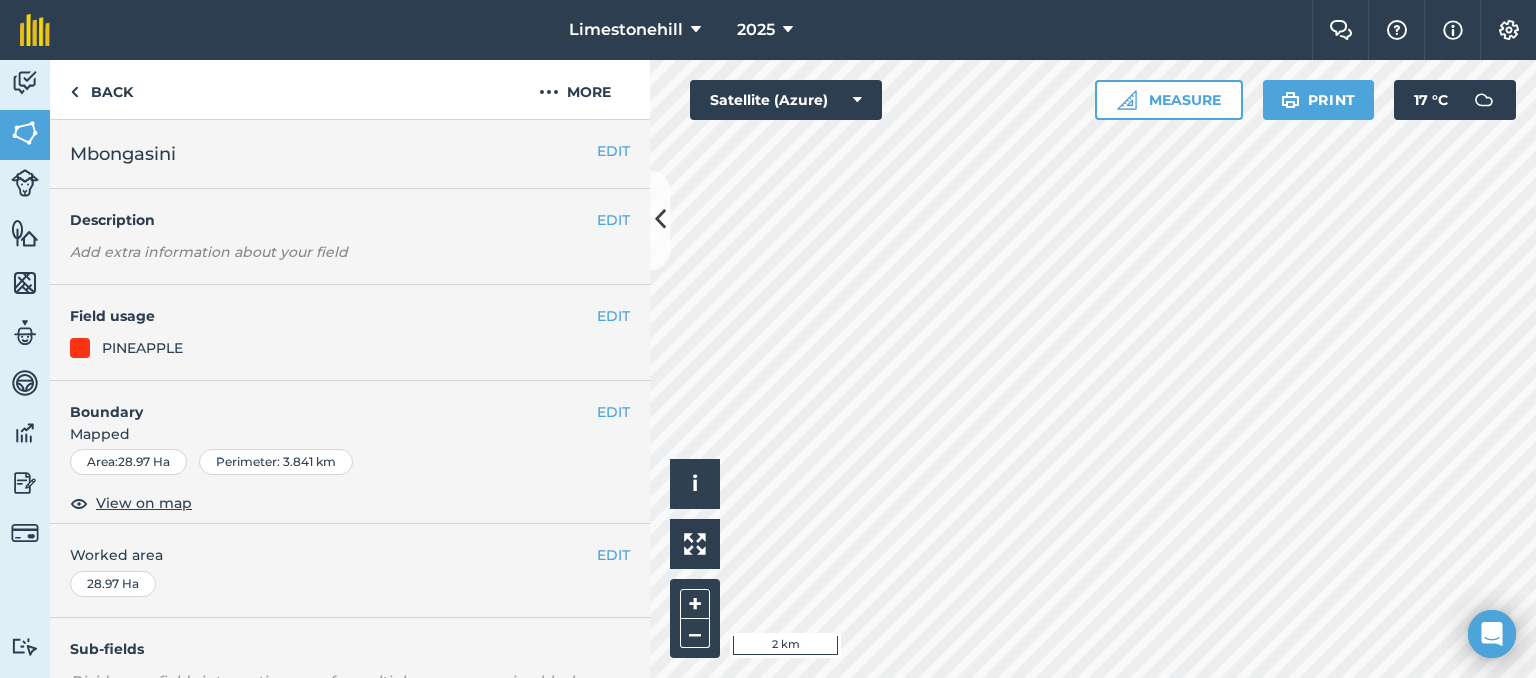 click at bounding box center (80, 348) 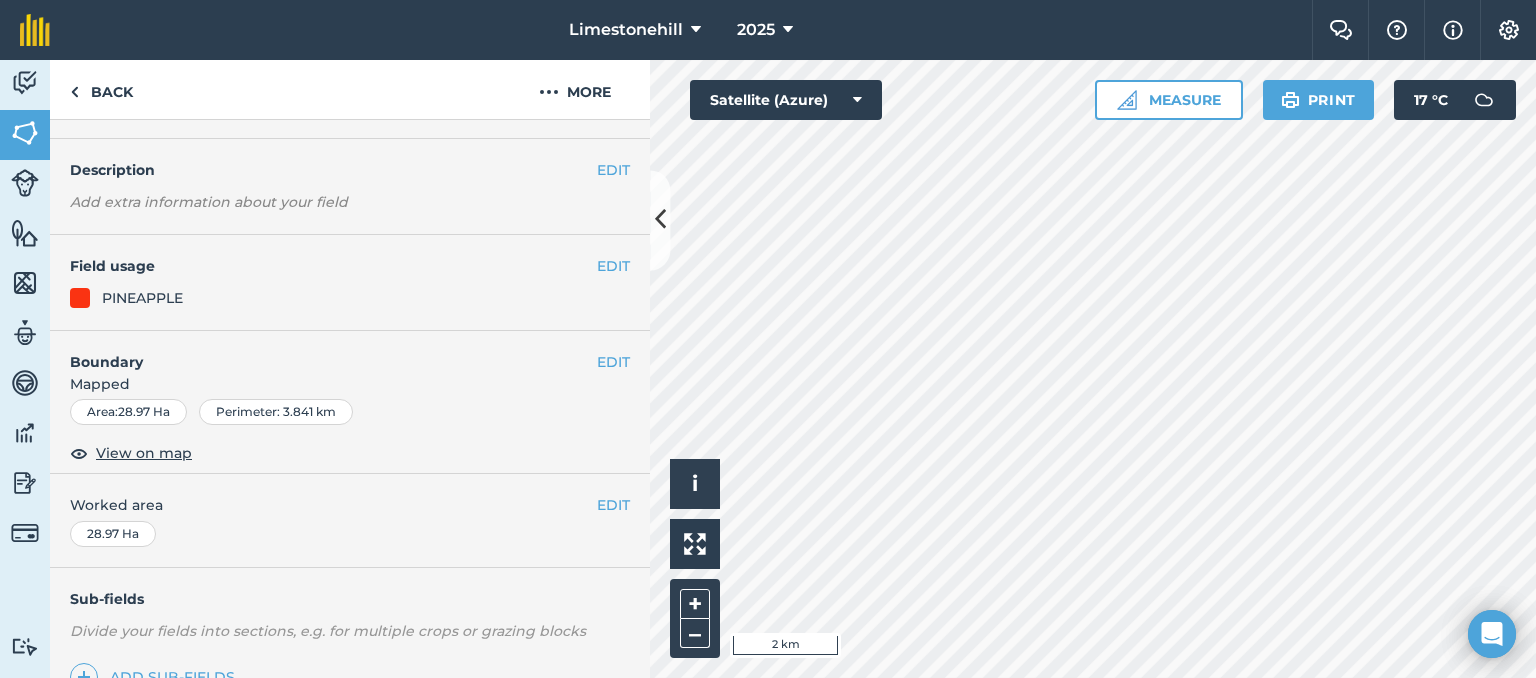 scroll, scrollTop: 0, scrollLeft: 0, axis: both 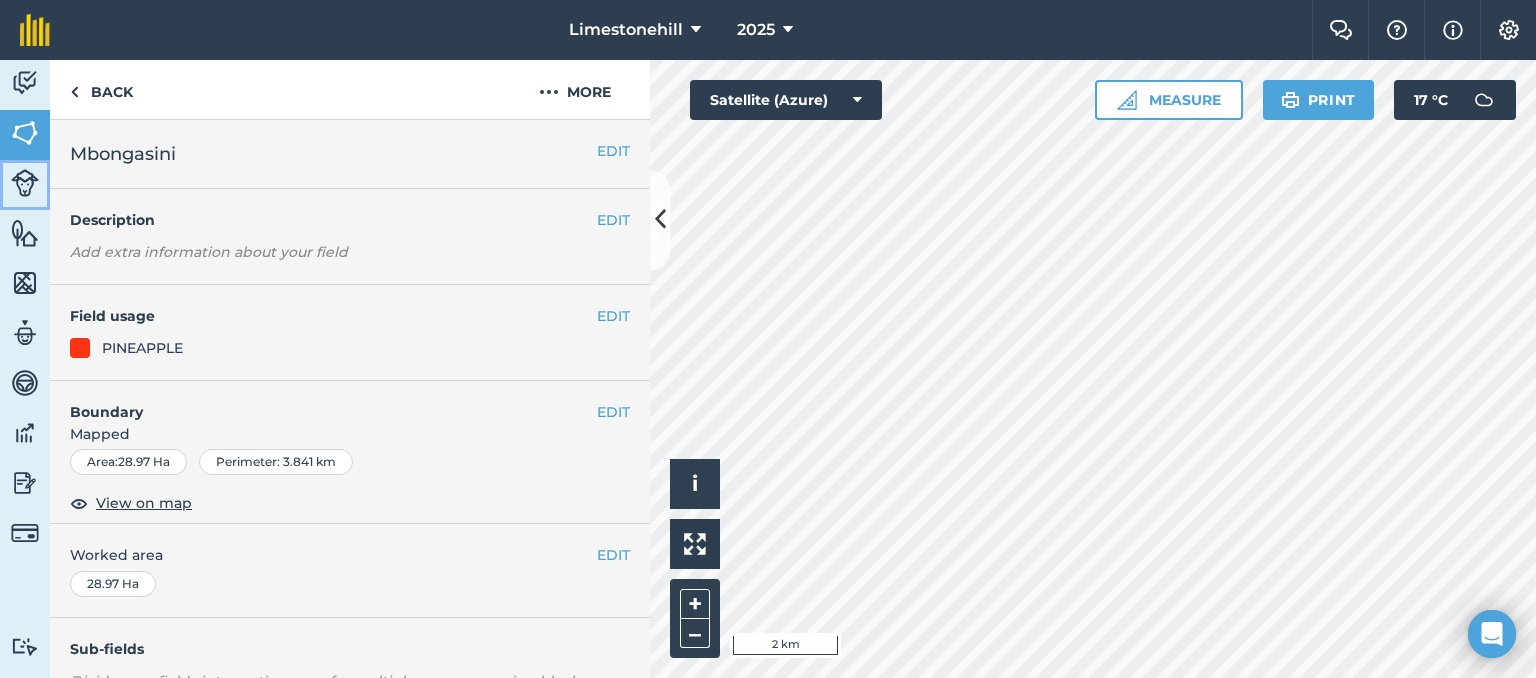 click at bounding box center (25, 183) 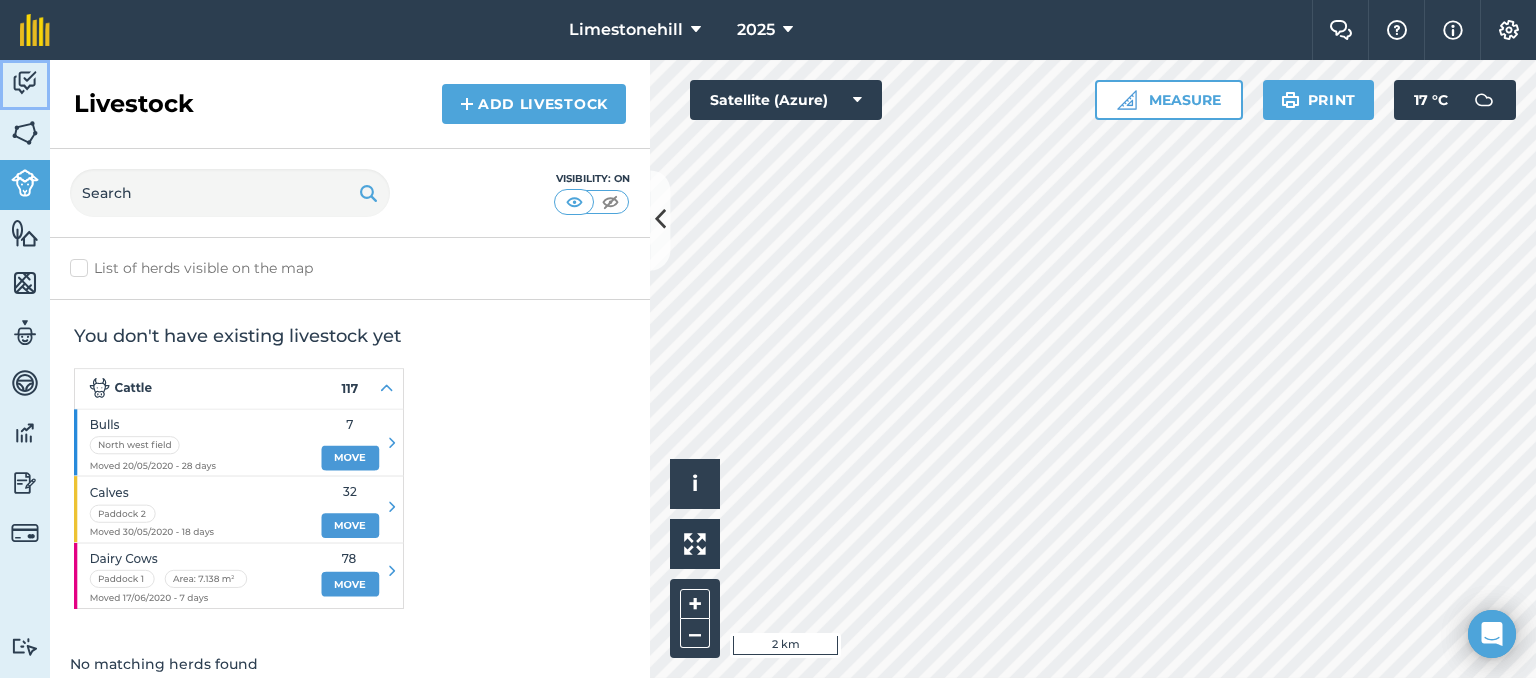 click at bounding box center [25, 83] 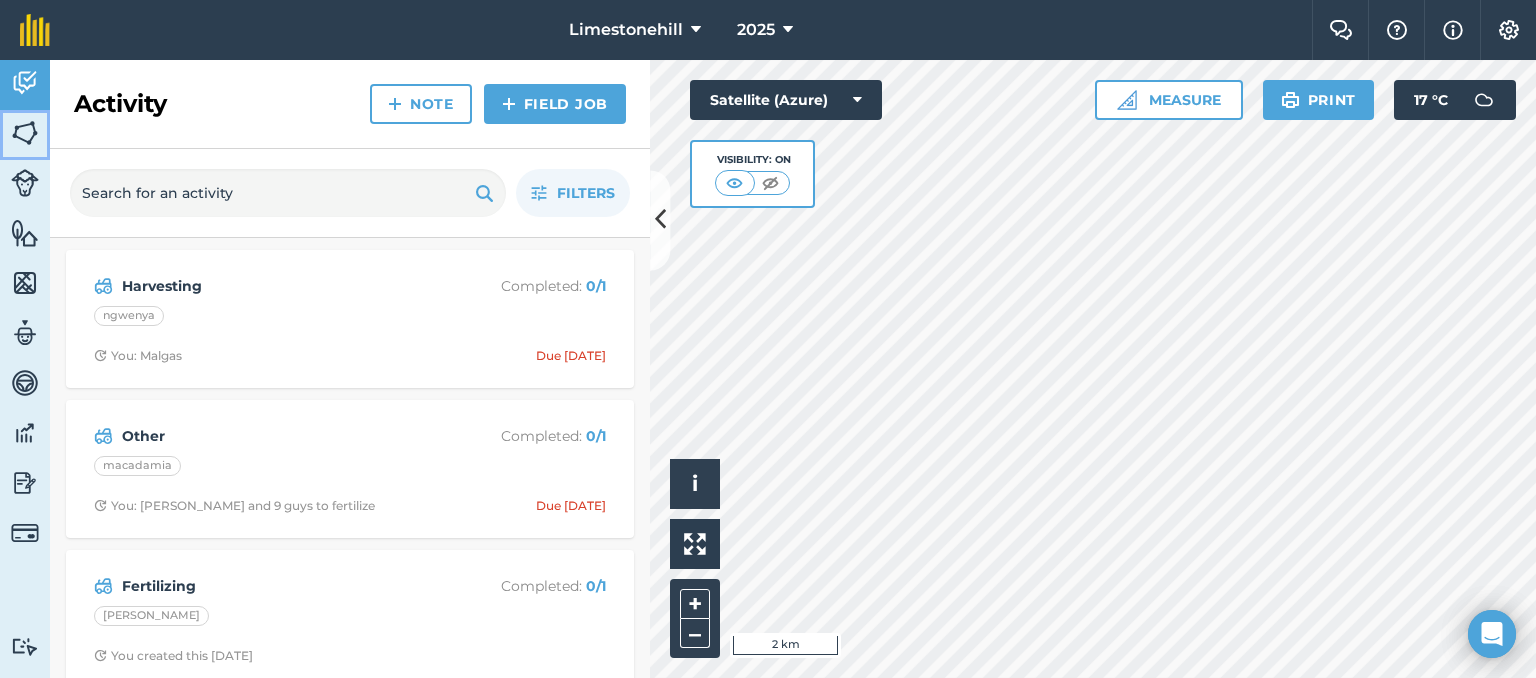 click at bounding box center (25, 133) 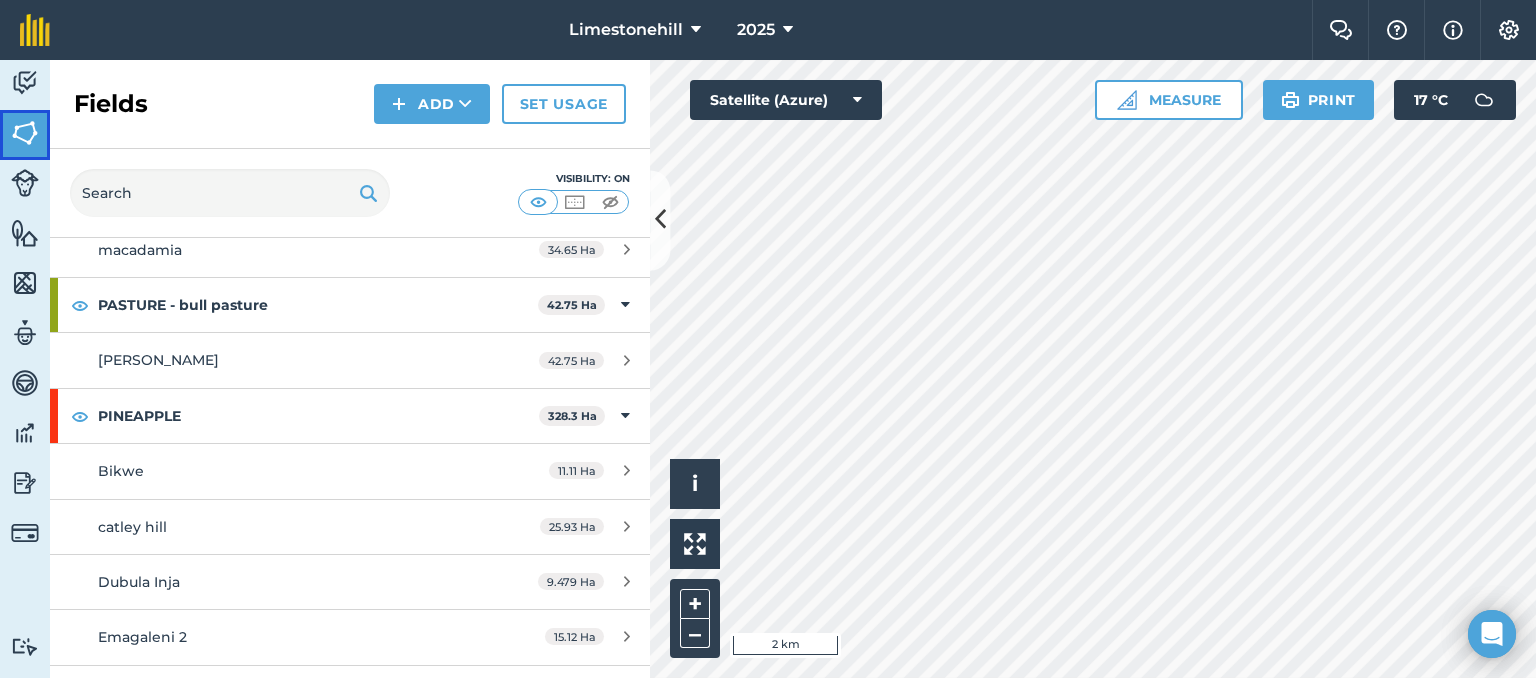 scroll, scrollTop: 1500, scrollLeft: 0, axis: vertical 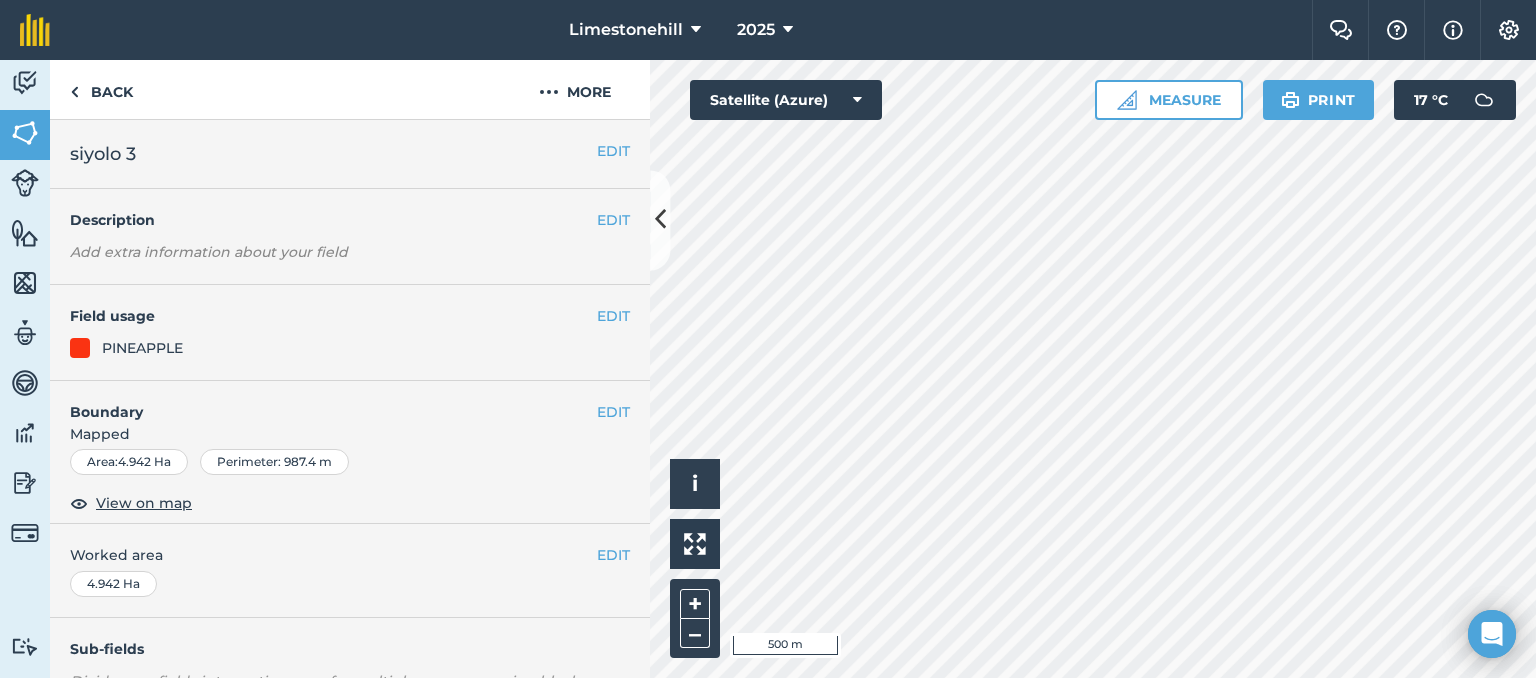 click on "Hello i © 2025 TomTom, Microsoft 500 m + – Satellite (Azure) Measure Print 17   ° C" at bounding box center (1093, 369) 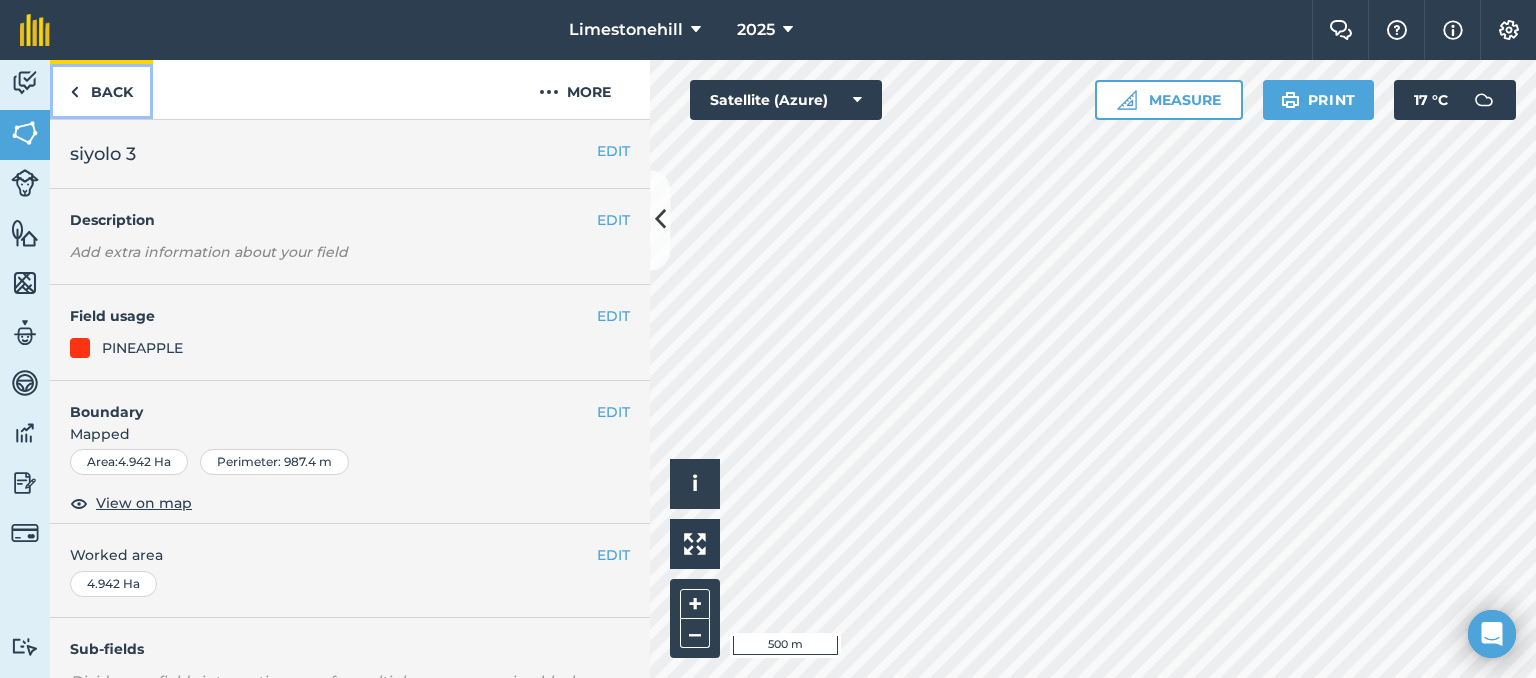 click at bounding box center [74, 92] 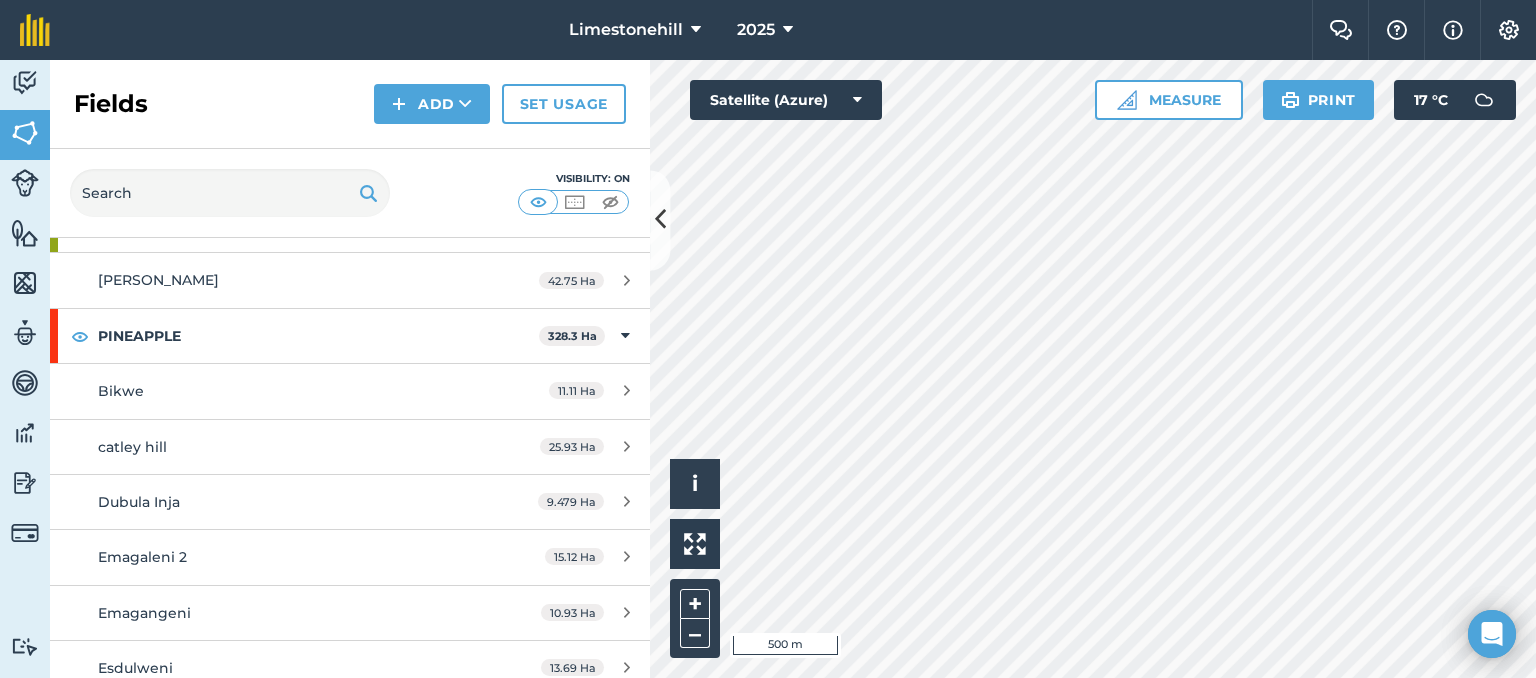 scroll, scrollTop: 1580, scrollLeft: 0, axis: vertical 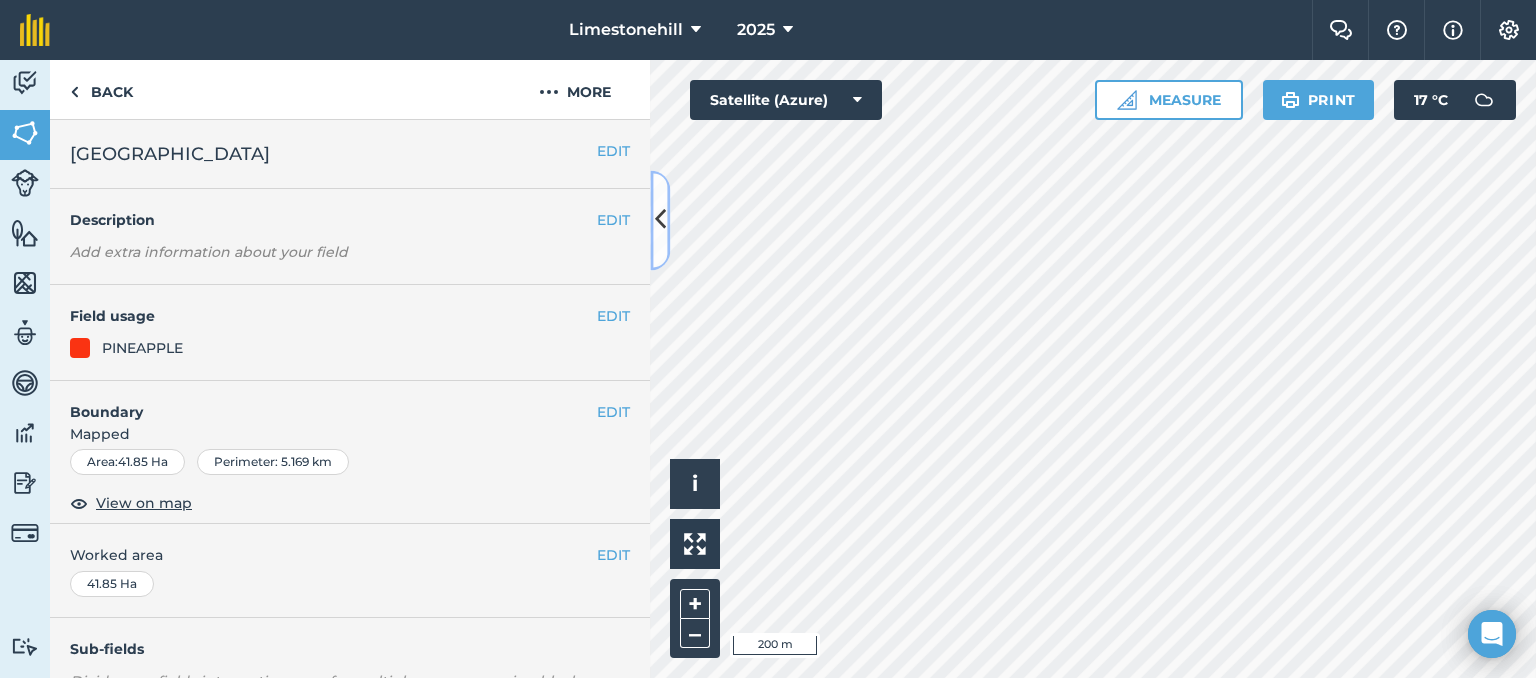 click at bounding box center (660, 220) 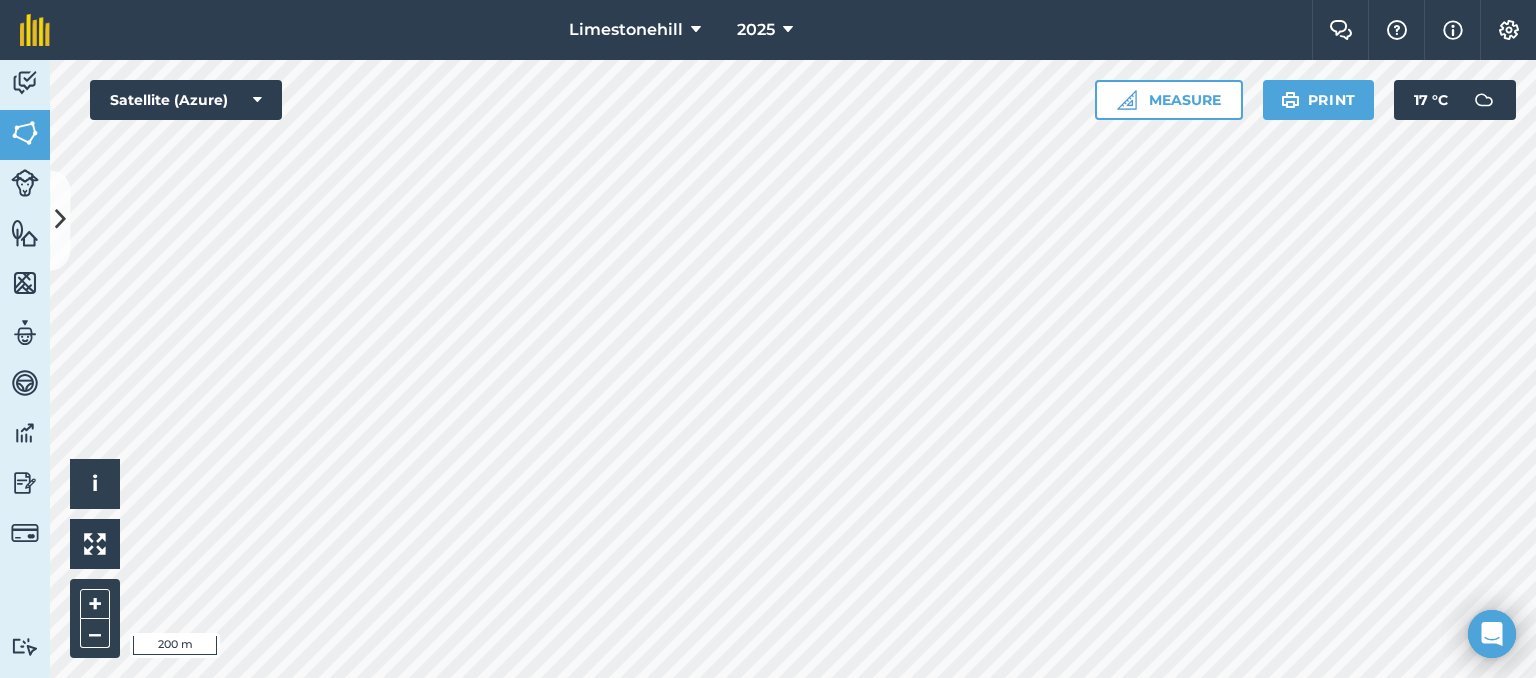 click on "Limestonehill 2025 Farm Chat Help Info Settings Limestonehill  -  2025 Reproduced with the permission of  Microsoft Printed on  [DATE] Field usages No usage set fikizolo 3 NUTS-MACADAMIA OATS - rotation Other PASTURE - bull pasture PASTURE - house on the hill pasture PASTURE - kikuyu PASTURE - natural veldt PASTURE - rotational Peppers PINEAPPLE Pineapple  SORGHUM: FODDER/FORAGE - rotation Tjienibetu B VETCH-BITTER: EXCL.-PODS-FRESH Feature types Trees Water Activity Fields Livestock Features Maps Team Vehicles Data Reporting Billing Tutorials Tutorials   Back   More EDIT nyala valley EDIT Description Add extra information about your field EDIT Field usage PINEAPPLE EDIT Boundary   Mapped Area :  41.85   Ha Perimeter :   5.169   km   View on map EDIT Worked area 41.85   Ha Sub-fields   Divide your fields into sections, e.g. for multiple crops or grazing blocks   Add sub-fields Add field job Add note   Field Health To-Do Field History Reports Harvesting Due [DATE] Hello i 200 m + – Print" at bounding box center [768, 339] 